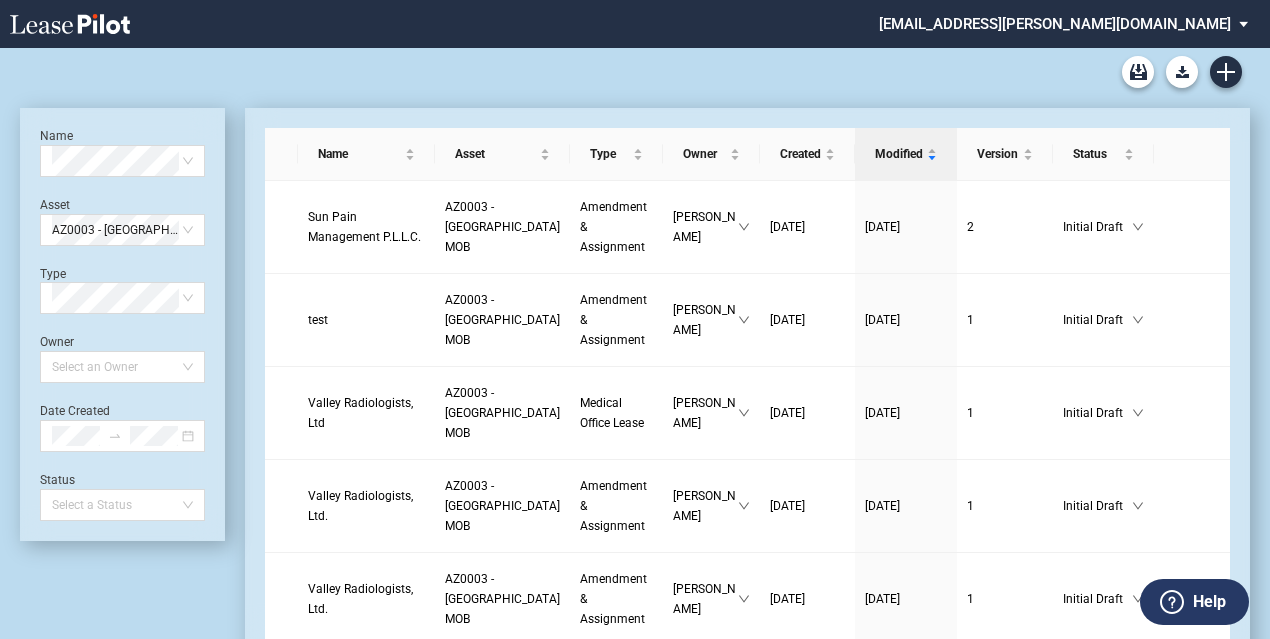 scroll, scrollTop: 0, scrollLeft: 0, axis: both 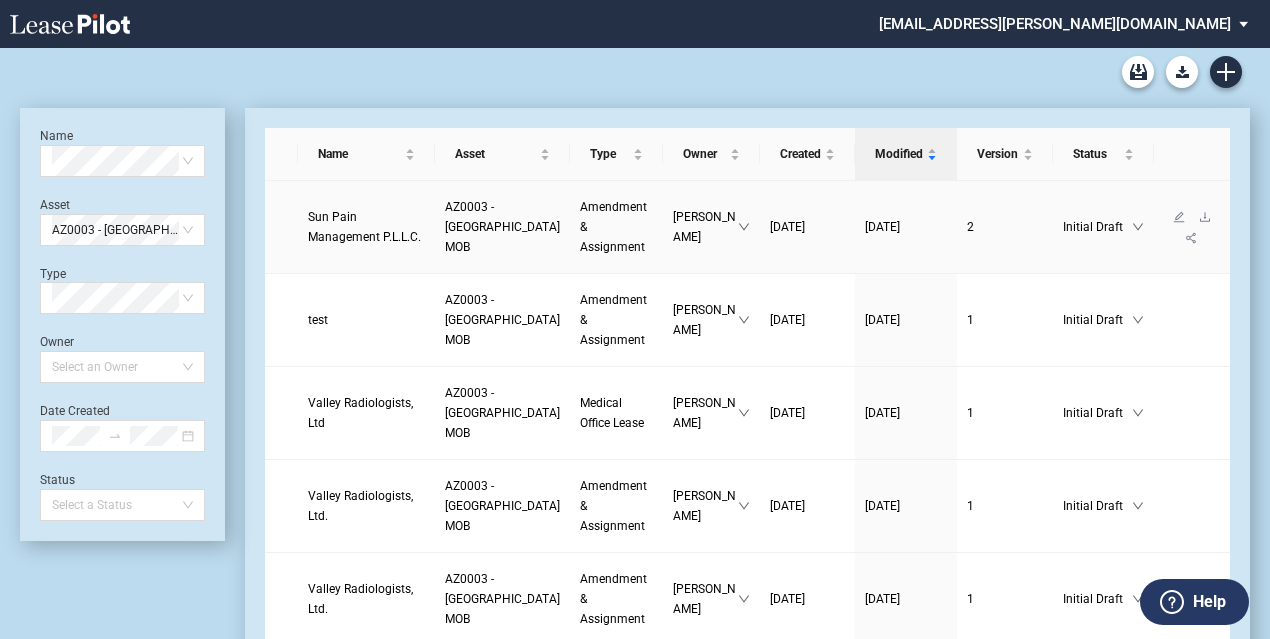 click on "AZ0003 - Palm Valley MOB" at bounding box center [502, 227] 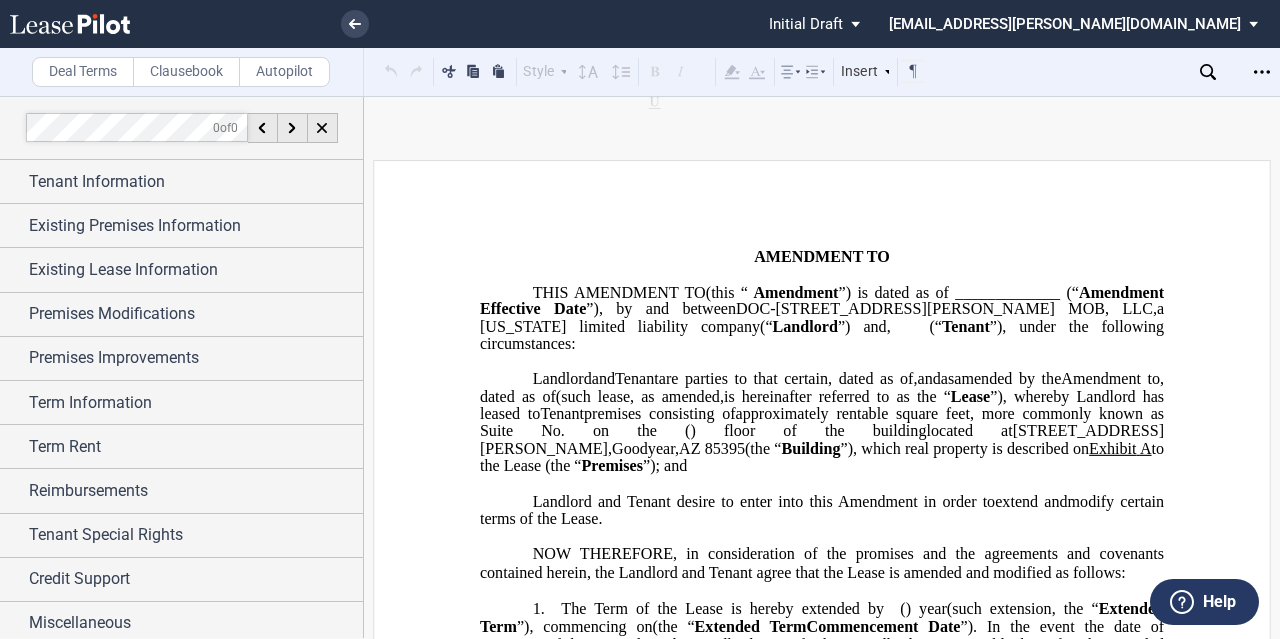 scroll, scrollTop: 0, scrollLeft: 0, axis: both 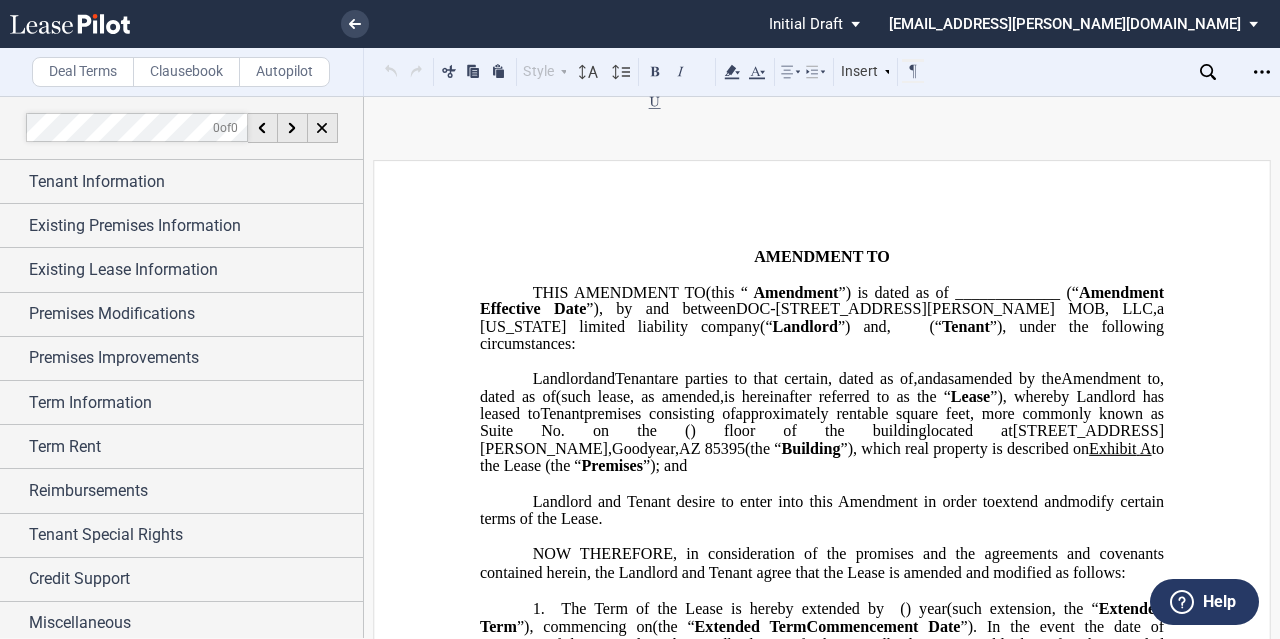 click on "AMENDMENT TO" 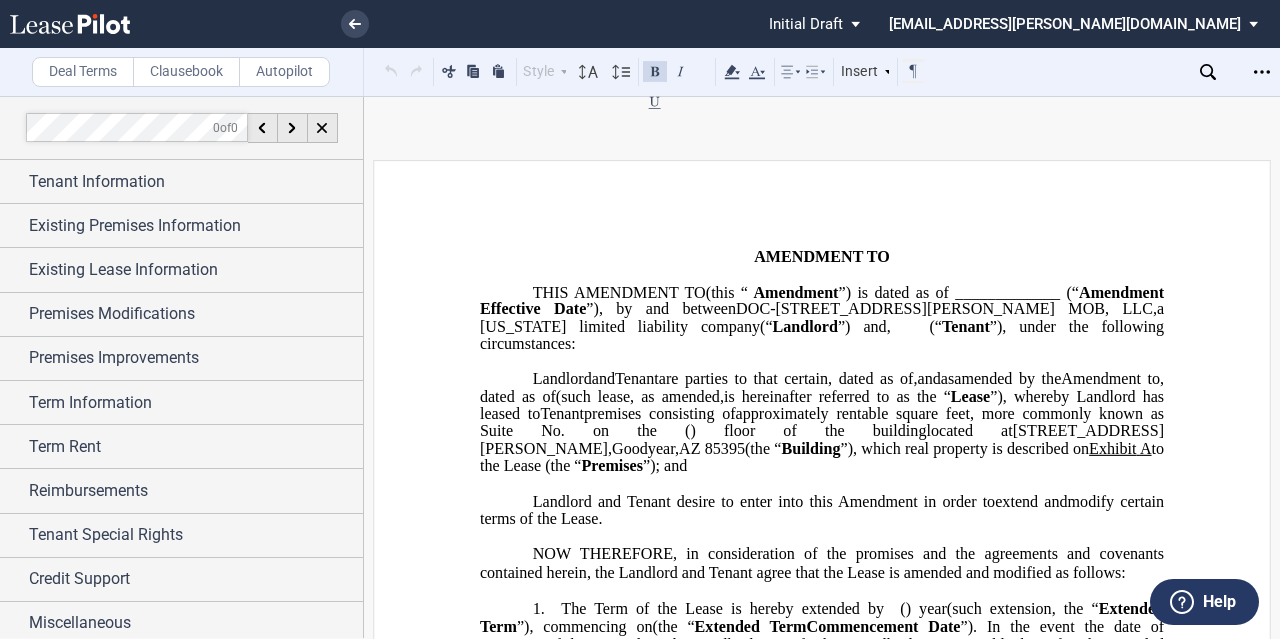 type 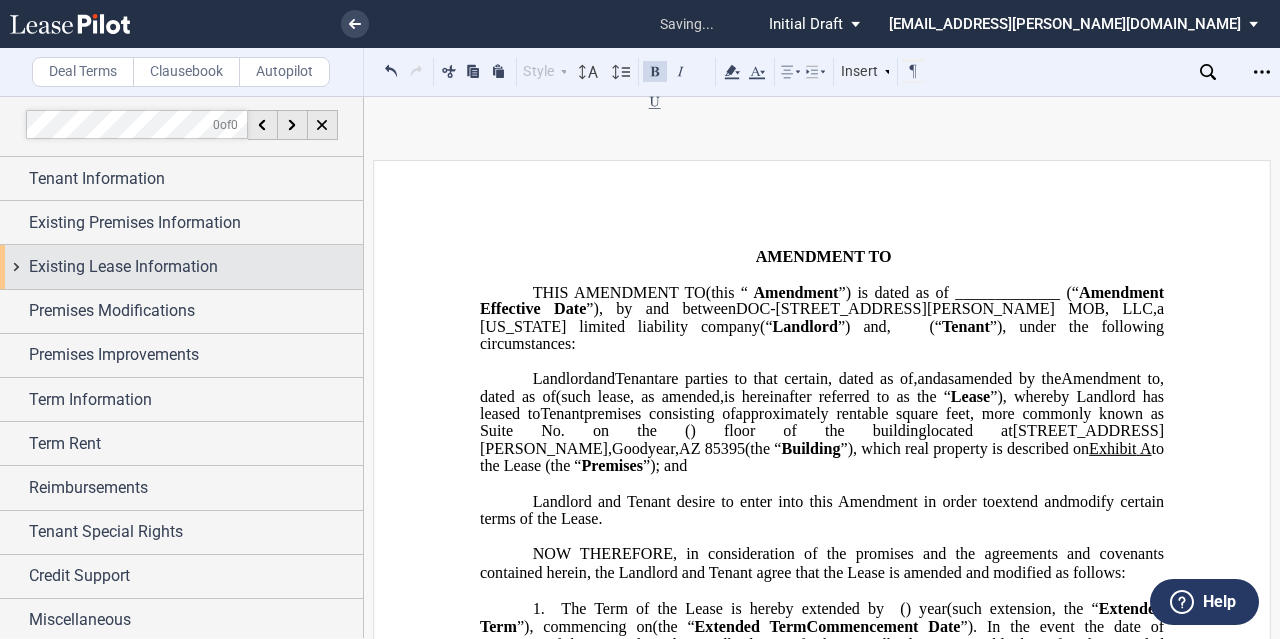 scroll, scrollTop: 4, scrollLeft: 0, axis: vertical 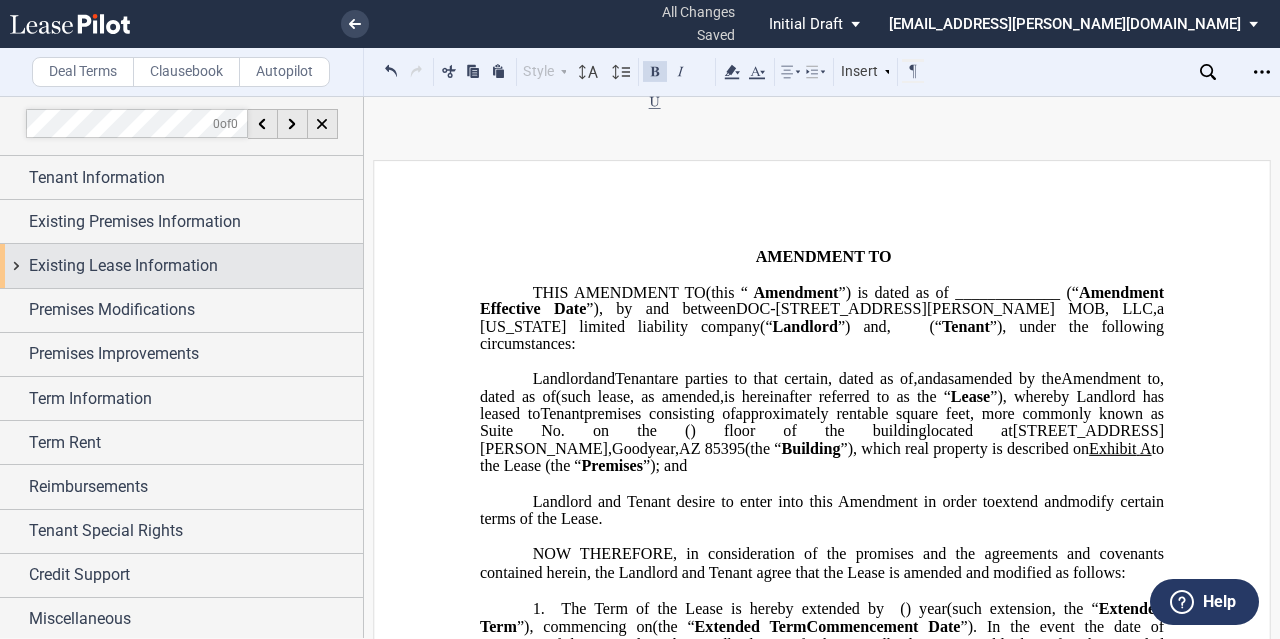 click on "Existing Lease Information" at bounding box center (123, 266) 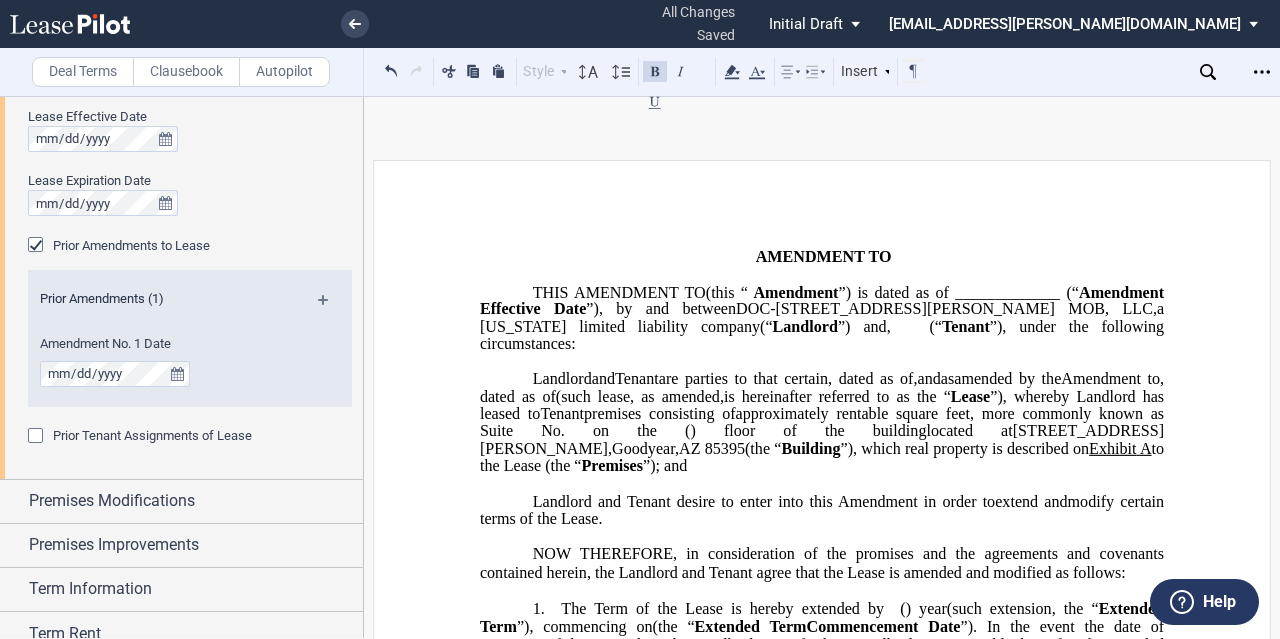 scroll, scrollTop: 304, scrollLeft: 0, axis: vertical 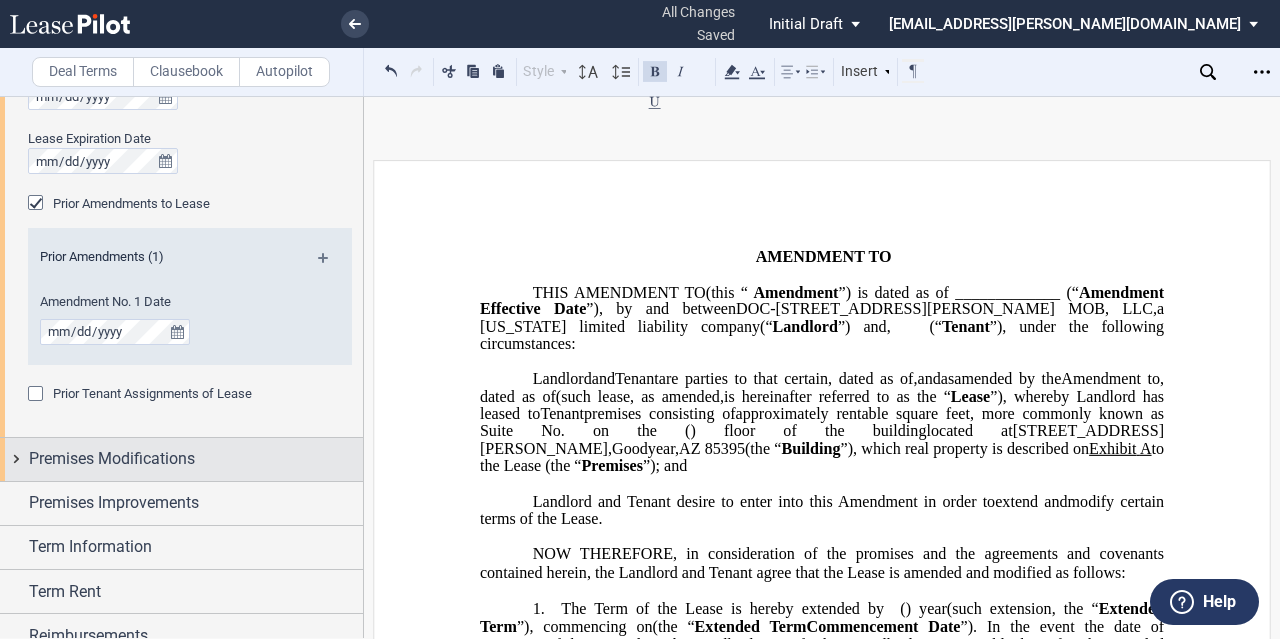 click on "Premises Modifications" at bounding box center (112, 459) 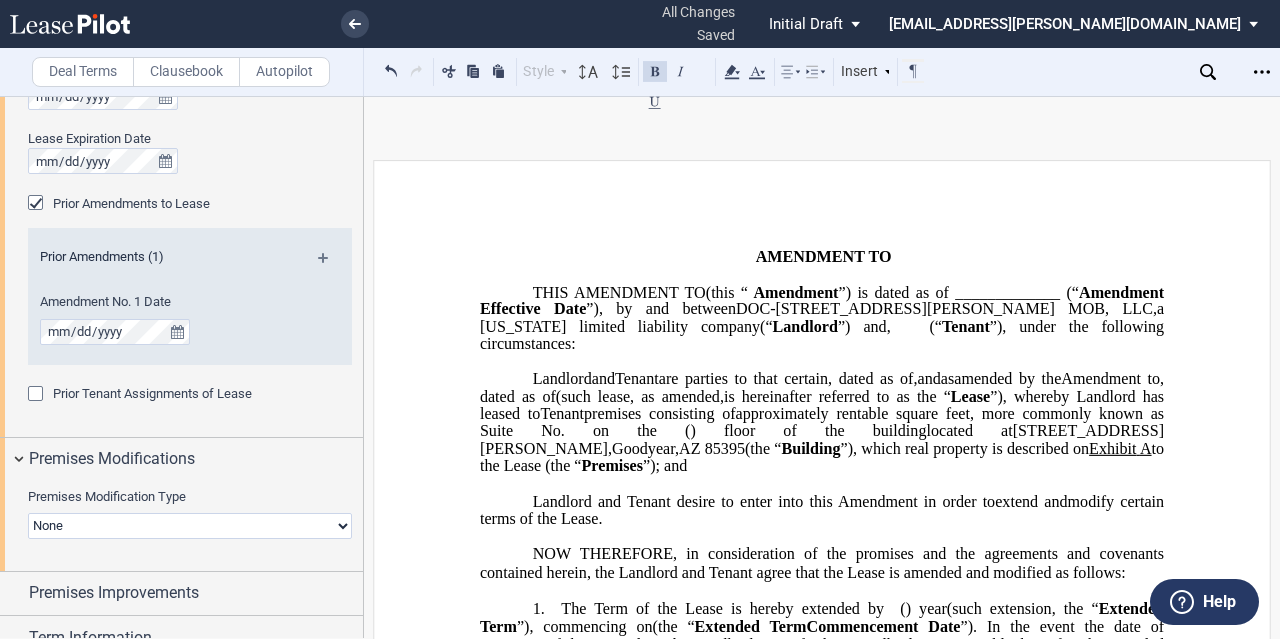 scroll, scrollTop: 504, scrollLeft: 0, axis: vertical 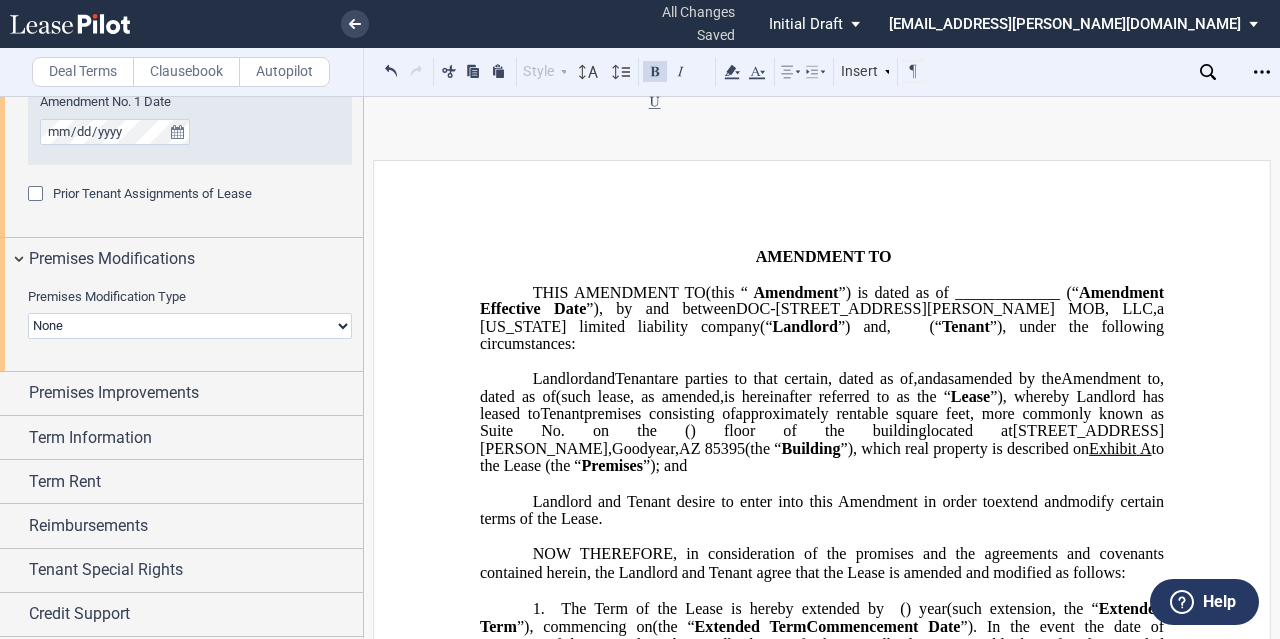 click on "None
Expansion
Relocation" at bounding box center (190, 326) 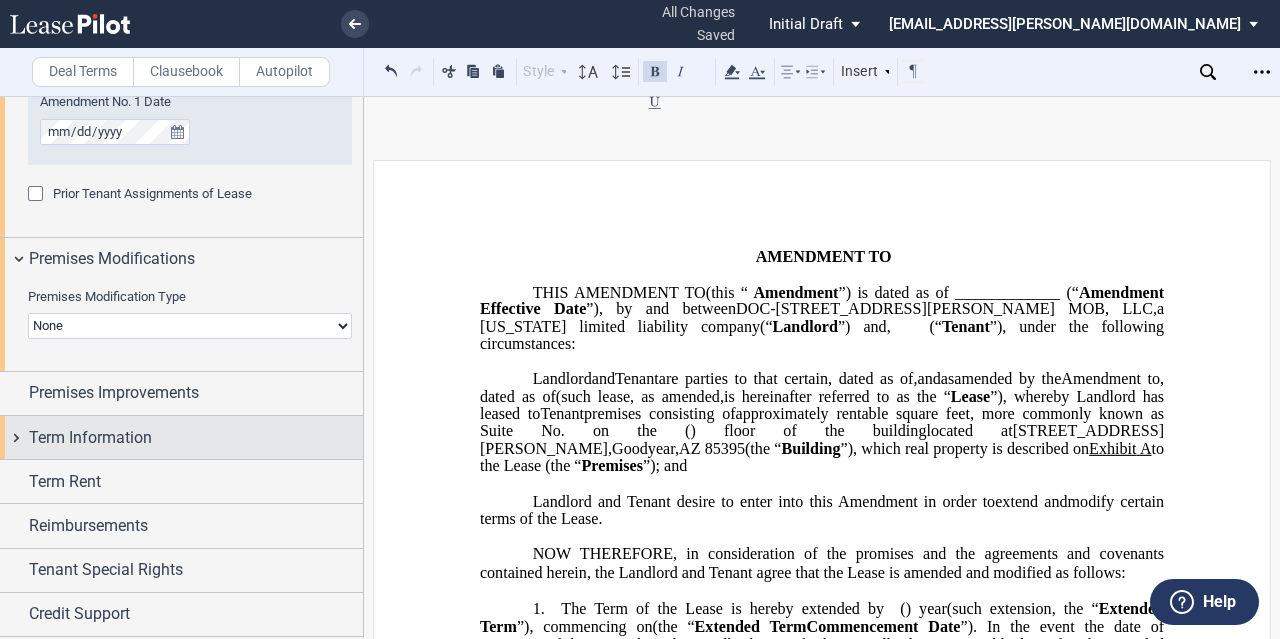 click on "Term Information" at bounding box center (90, 438) 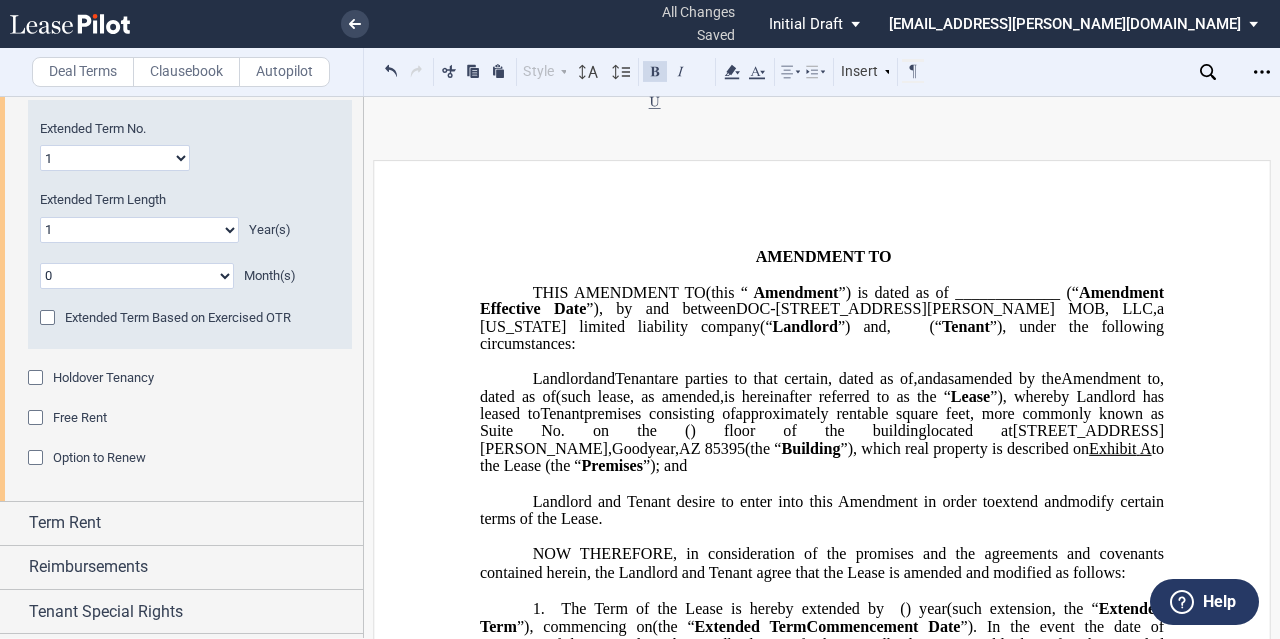 scroll, scrollTop: 984, scrollLeft: 0, axis: vertical 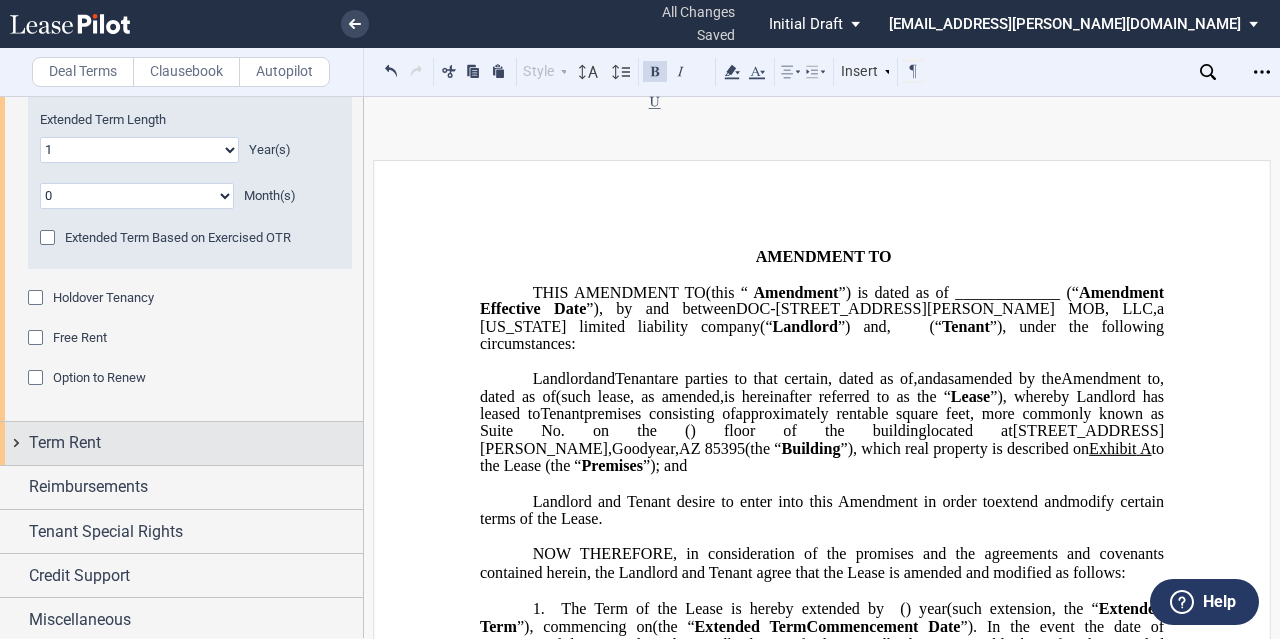 click on "Term Rent" at bounding box center (65, 443) 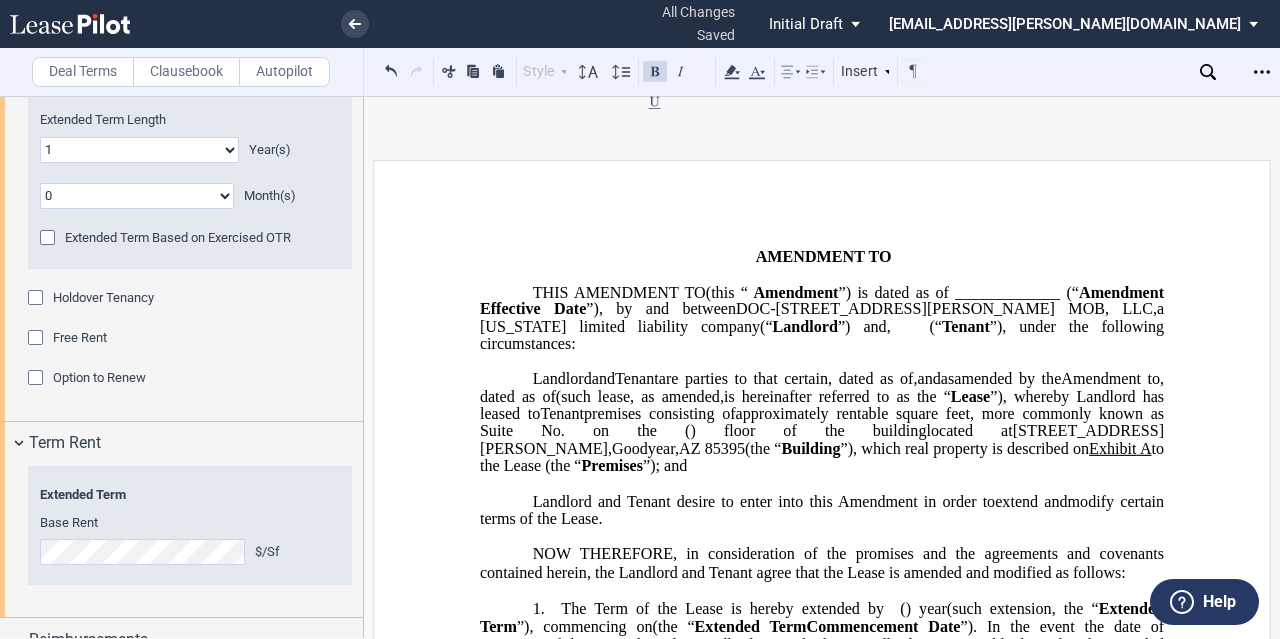 scroll, scrollTop: 1136, scrollLeft: 0, axis: vertical 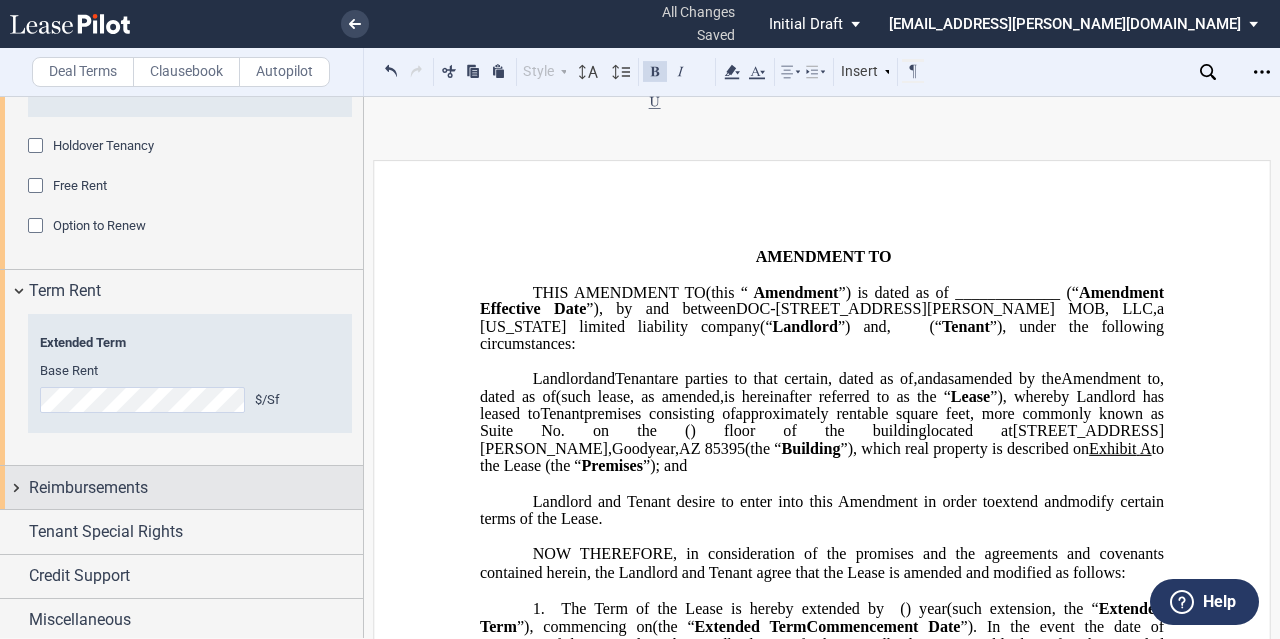 click on "Reimbursements" at bounding box center [88, 488] 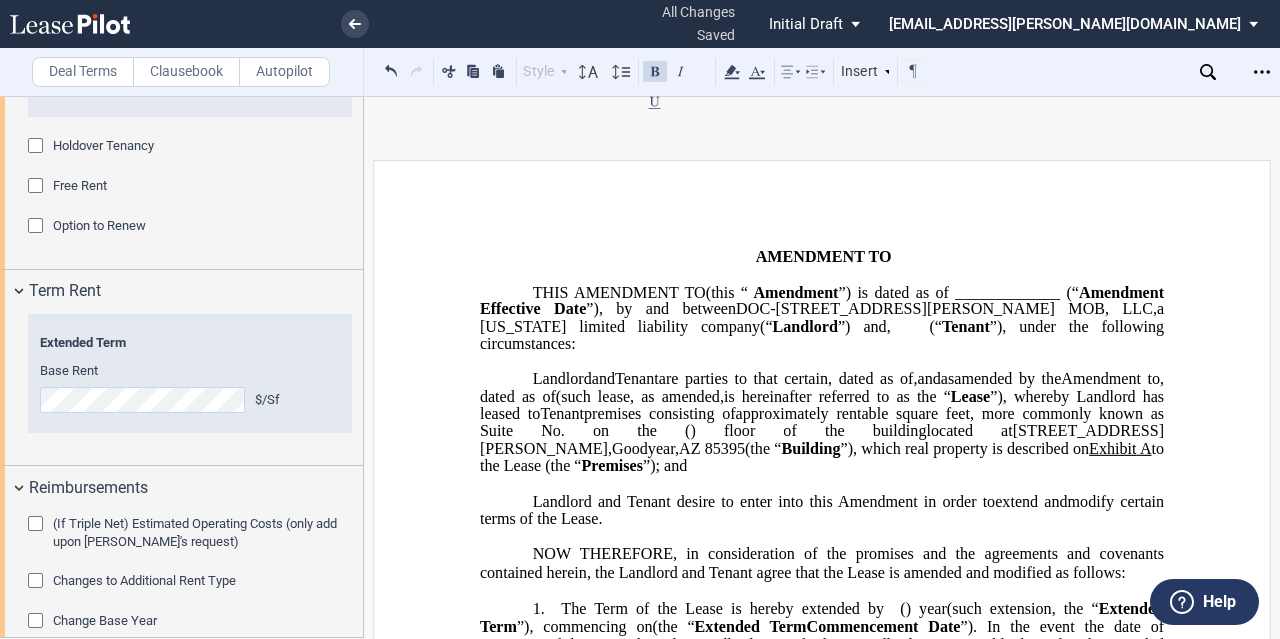 scroll, scrollTop: 1292, scrollLeft: 0, axis: vertical 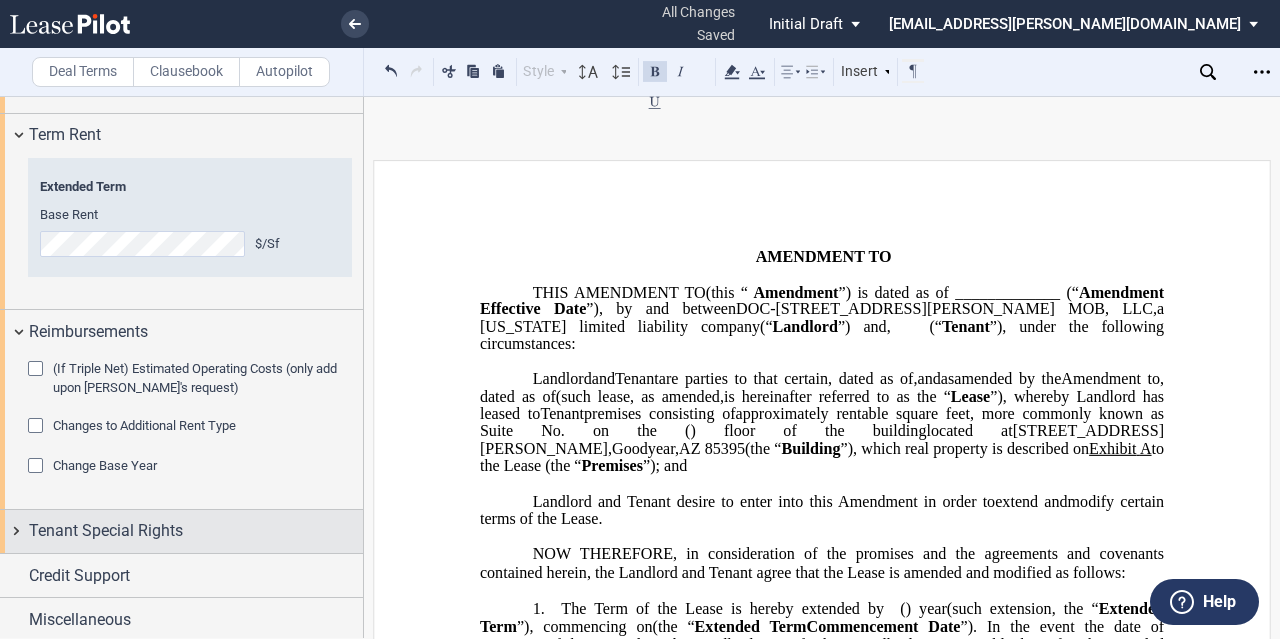 click on "Tenant Special Rights" at bounding box center [106, 531] 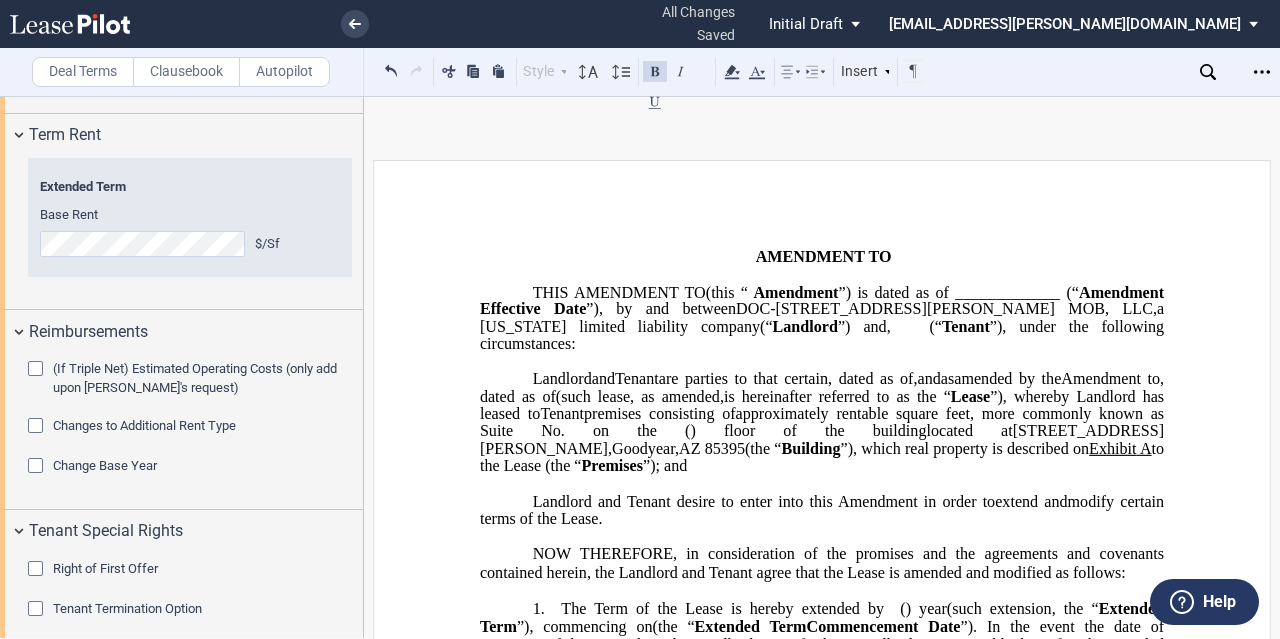 scroll, scrollTop: 1391, scrollLeft: 0, axis: vertical 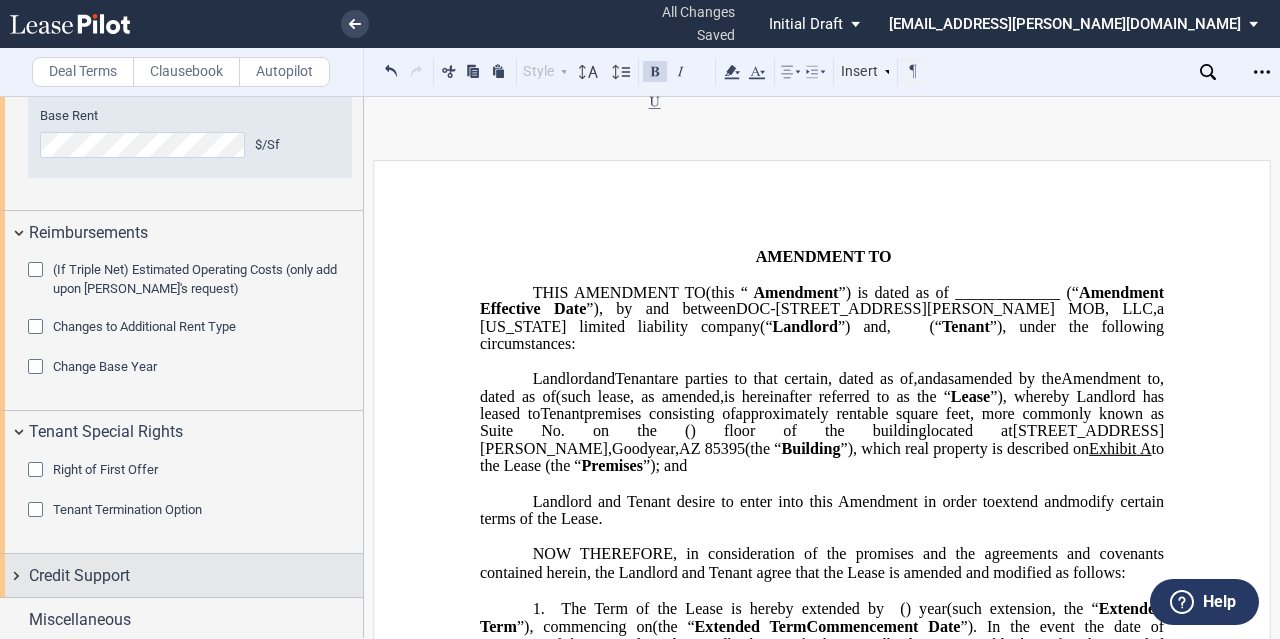 click on "Credit Support" at bounding box center [79, 576] 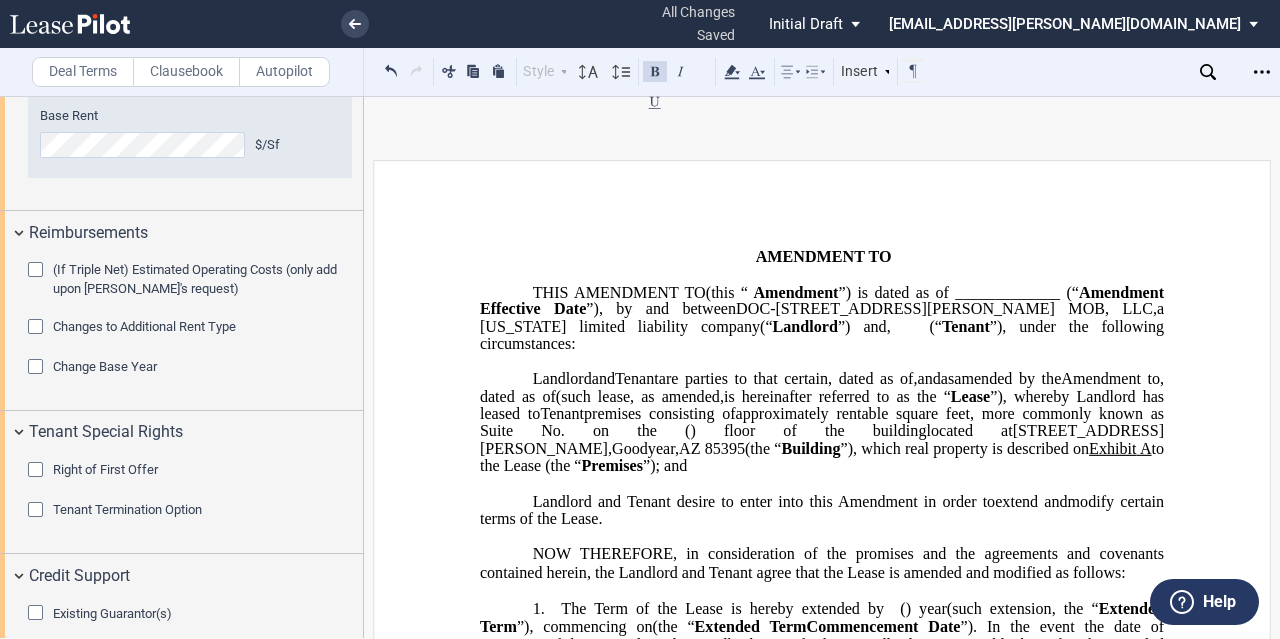 scroll, scrollTop: 1530, scrollLeft: 0, axis: vertical 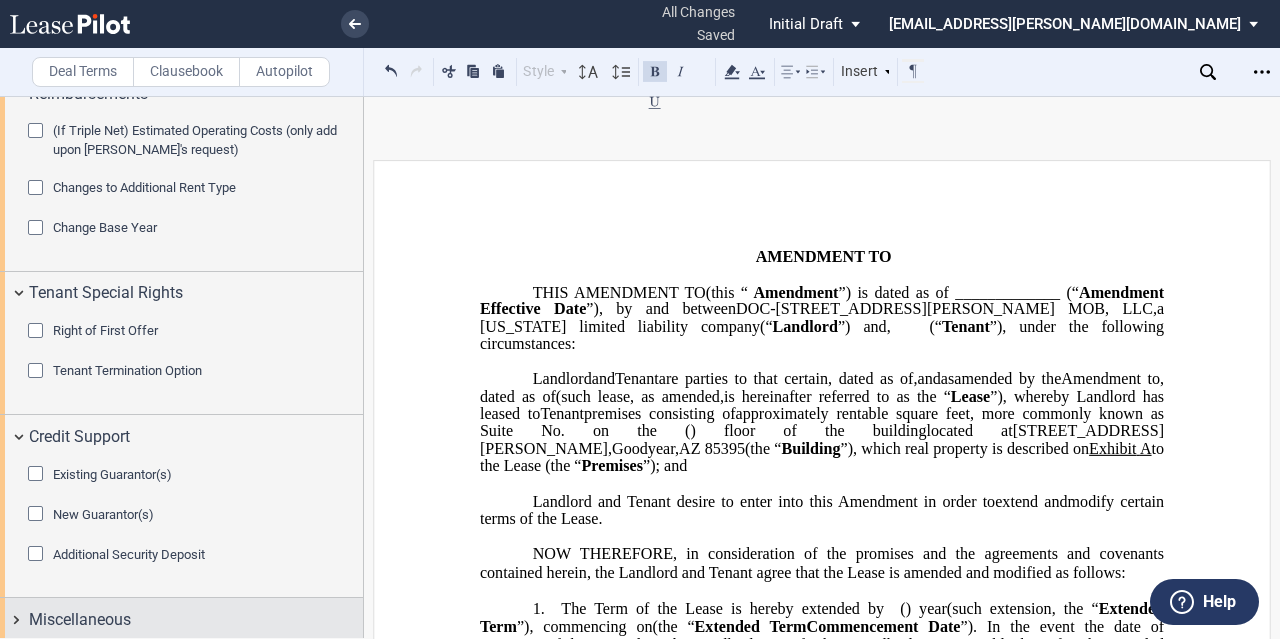 click on "Miscellaneous" at bounding box center (80, 620) 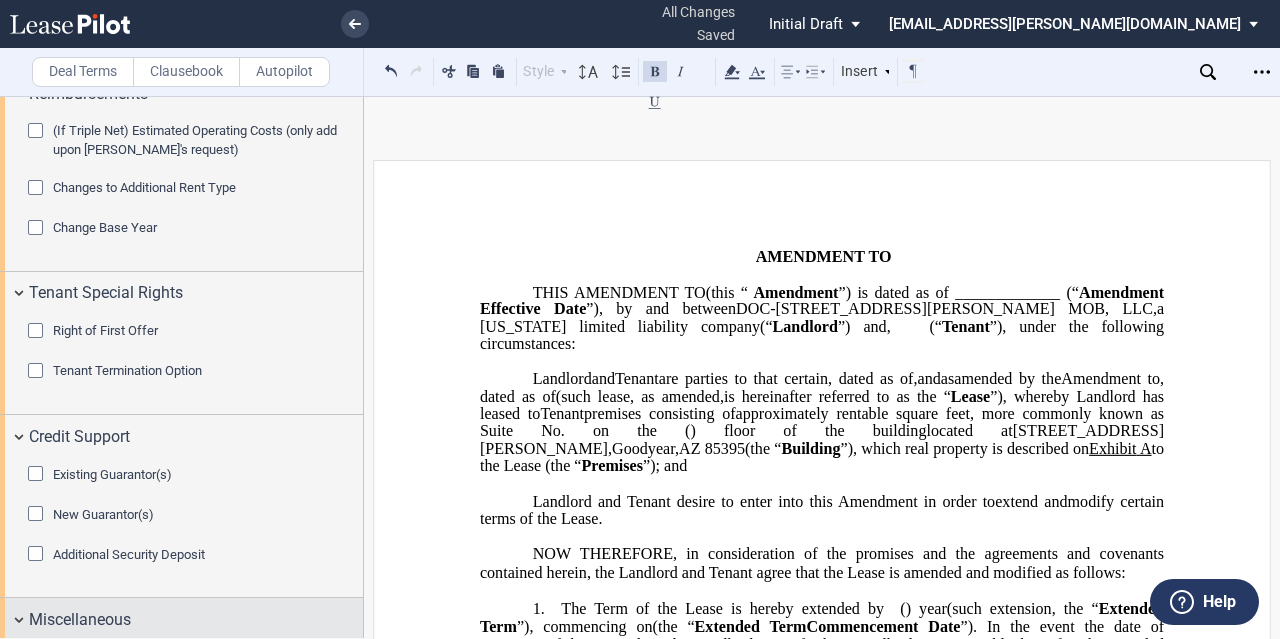 click on "Miscellaneous" at bounding box center [80, 620] 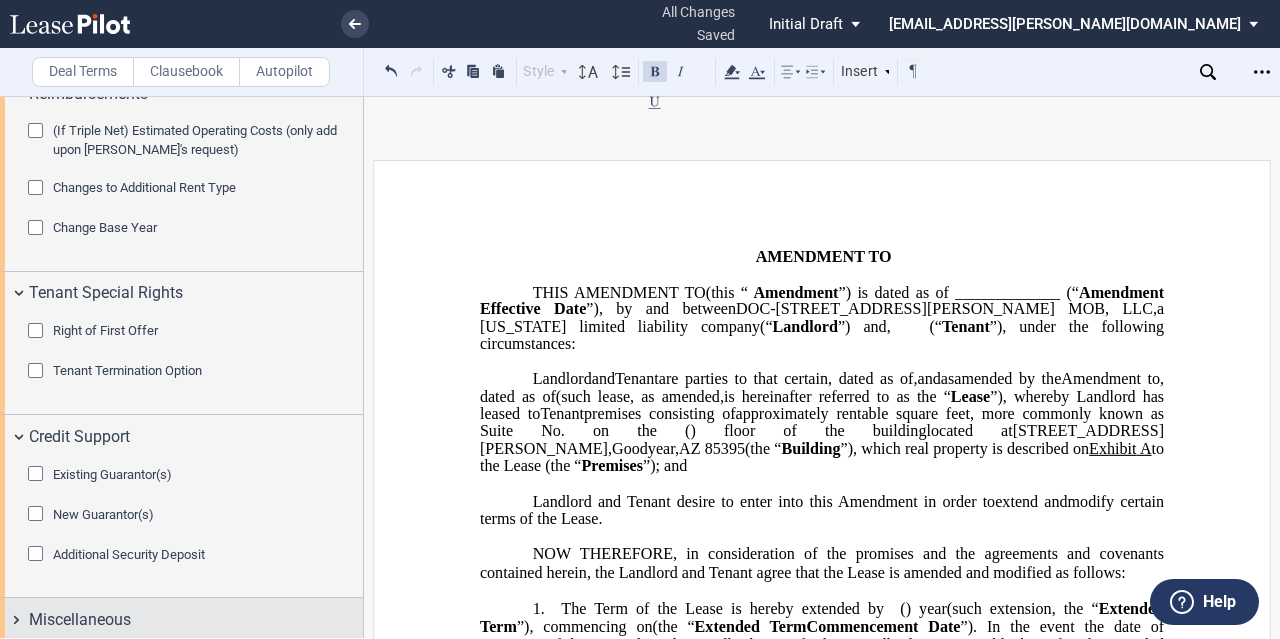 click on "Miscellaneous" at bounding box center [181, 619] 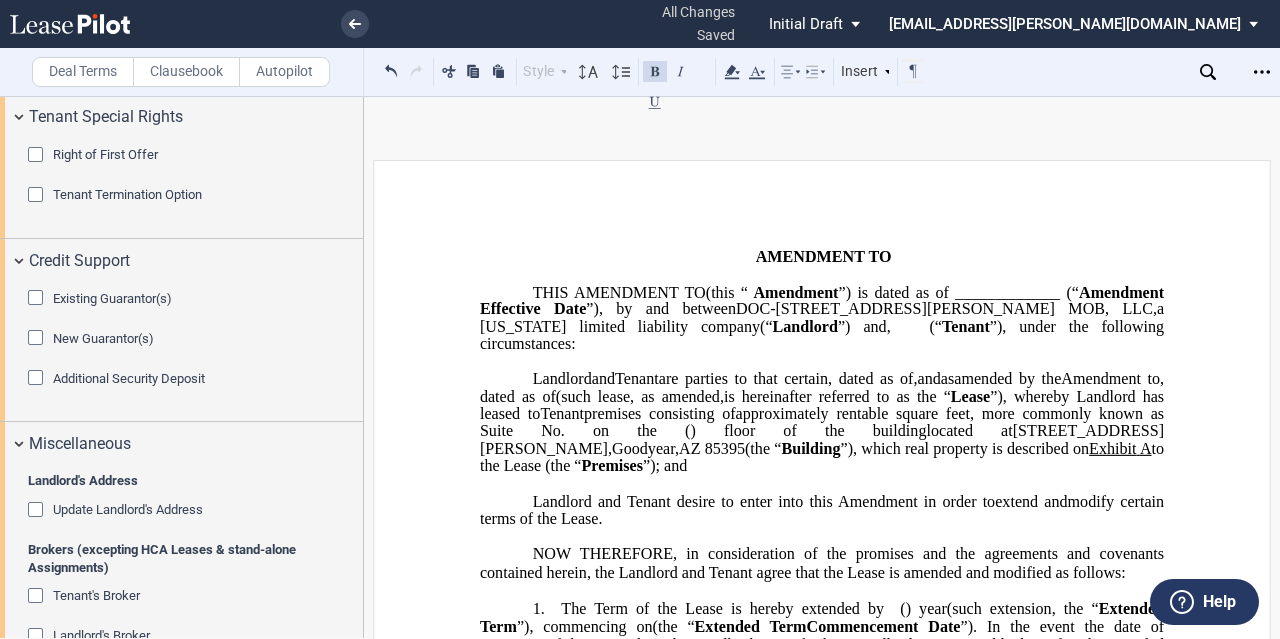 scroll, scrollTop: 1830, scrollLeft: 0, axis: vertical 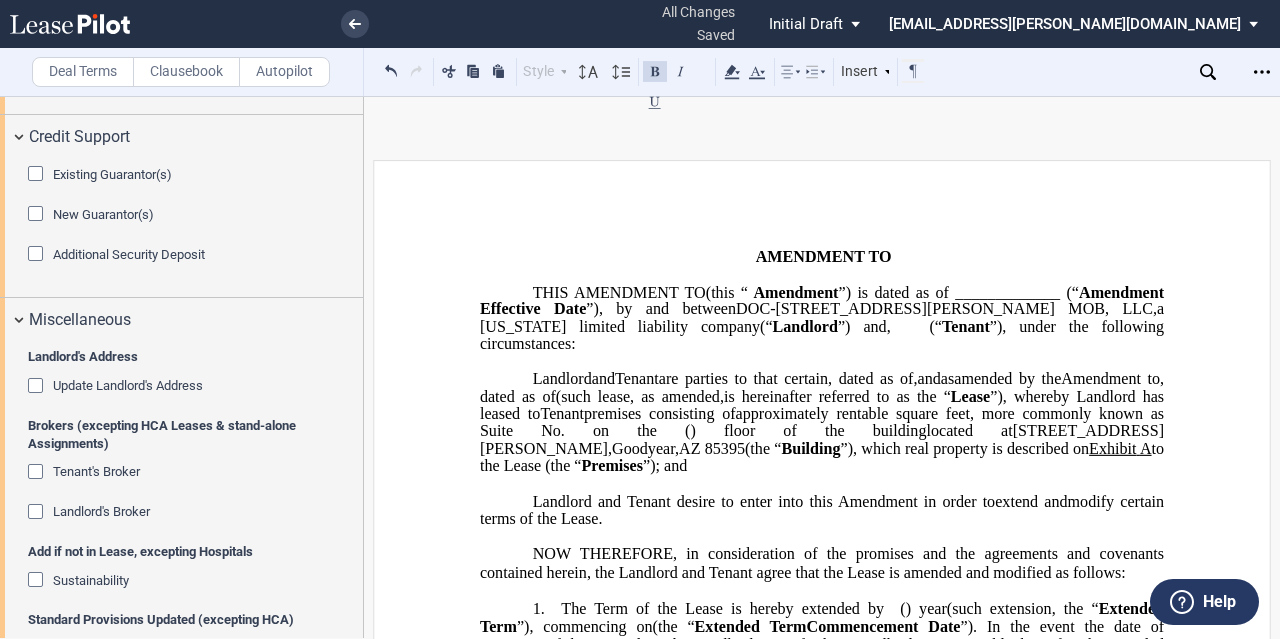 click at bounding box center [38, 474] 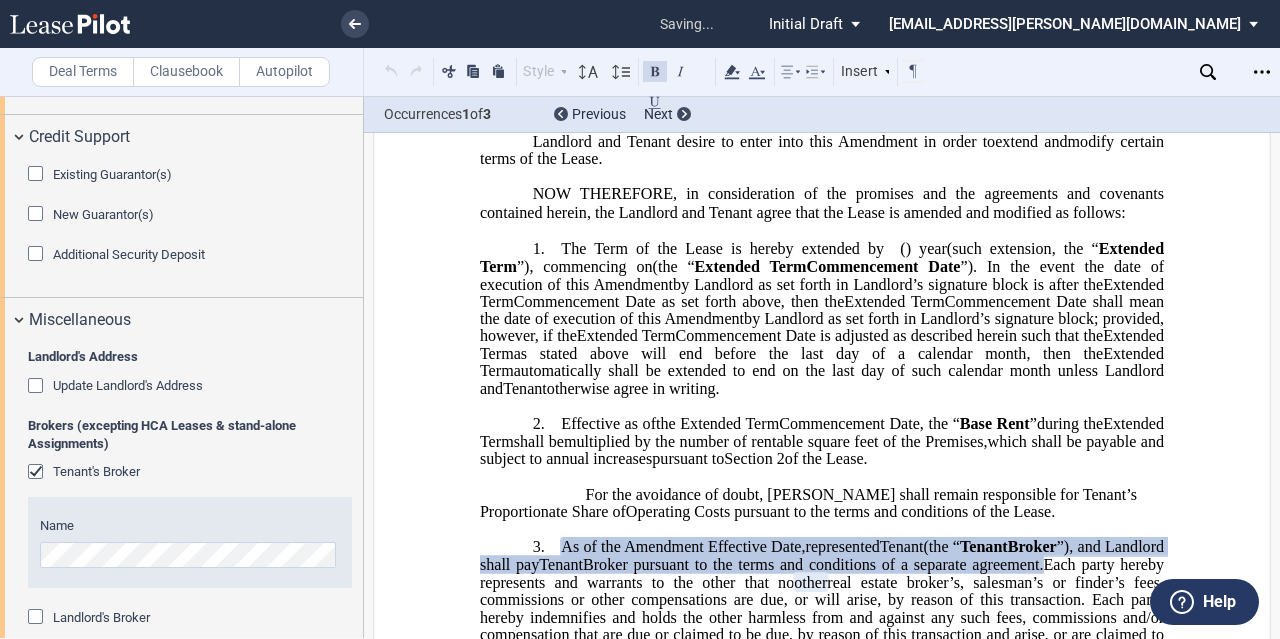 scroll, scrollTop: 653, scrollLeft: 0, axis: vertical 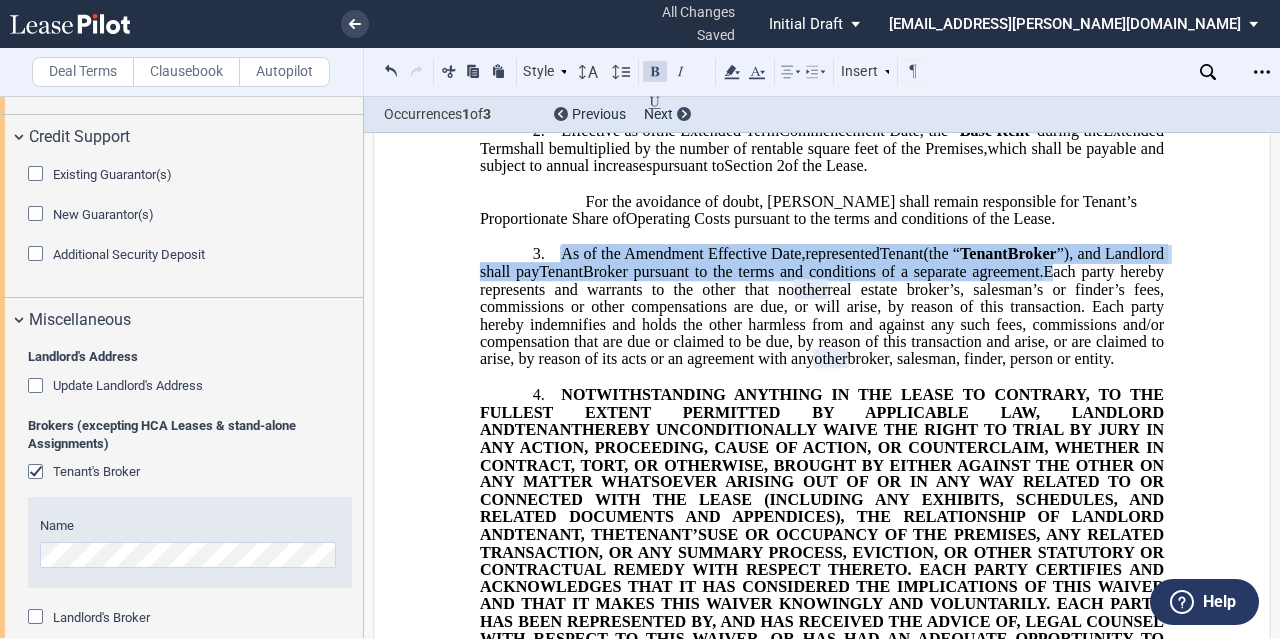 drag, startPoint x: 553, startPoint y: 331, endPoint x: 554, endPoint y: 287, distance: 44.011364 